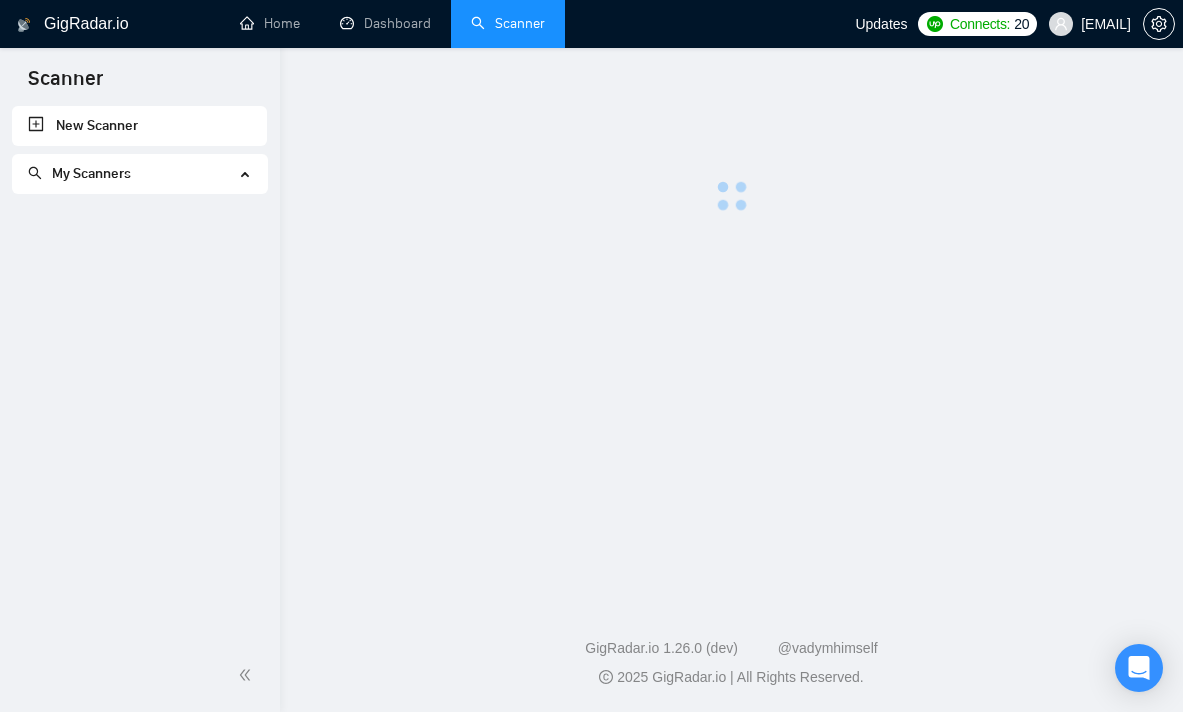 scroll, scrollTop: 0, scrollLeft: 0, axis: both 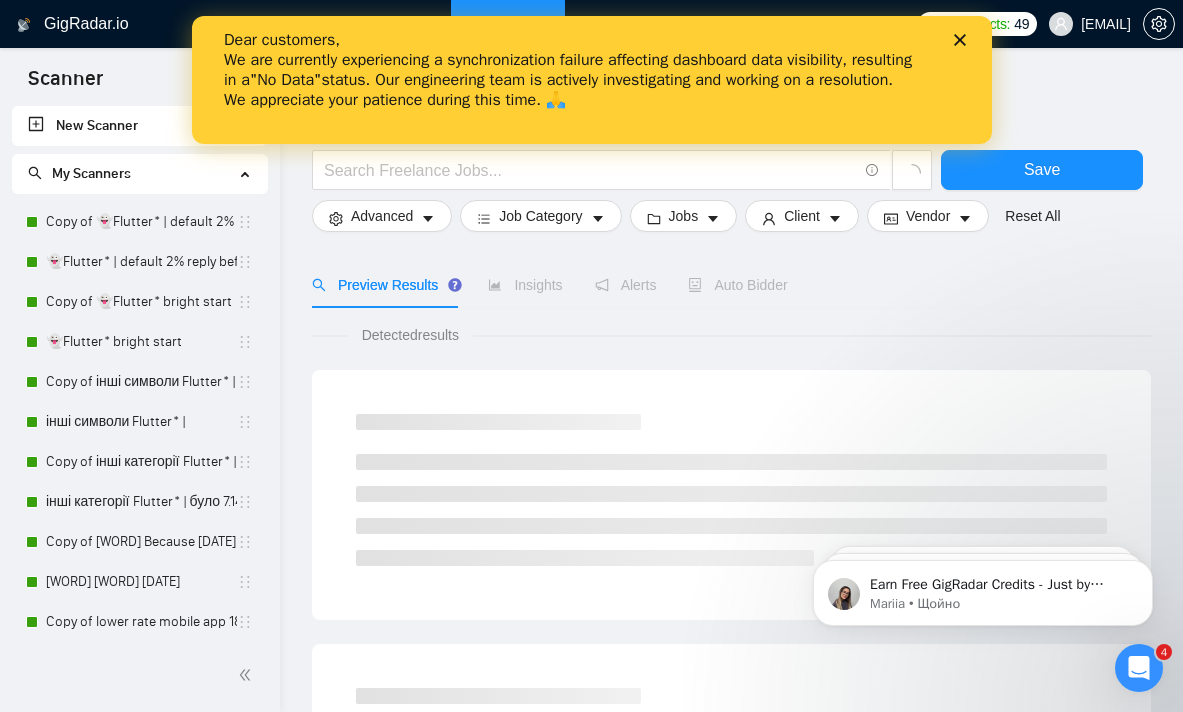 click 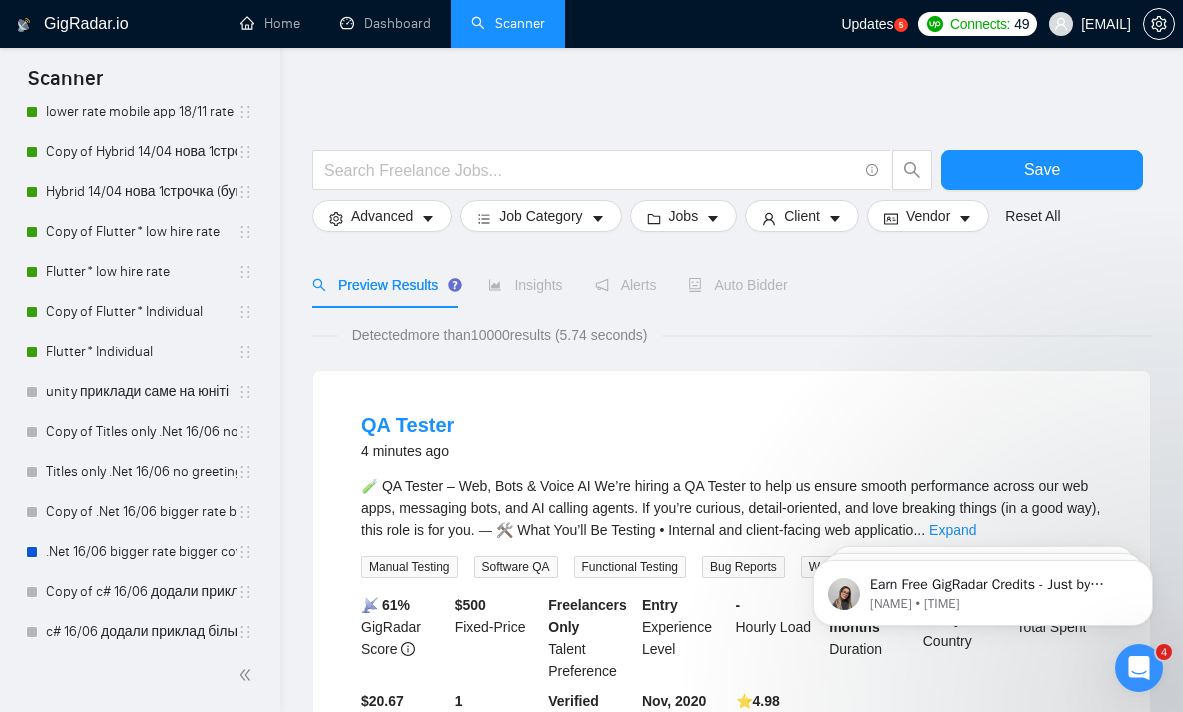 scroll, scrollTop: 0, scrollLeft: 0, axis: both 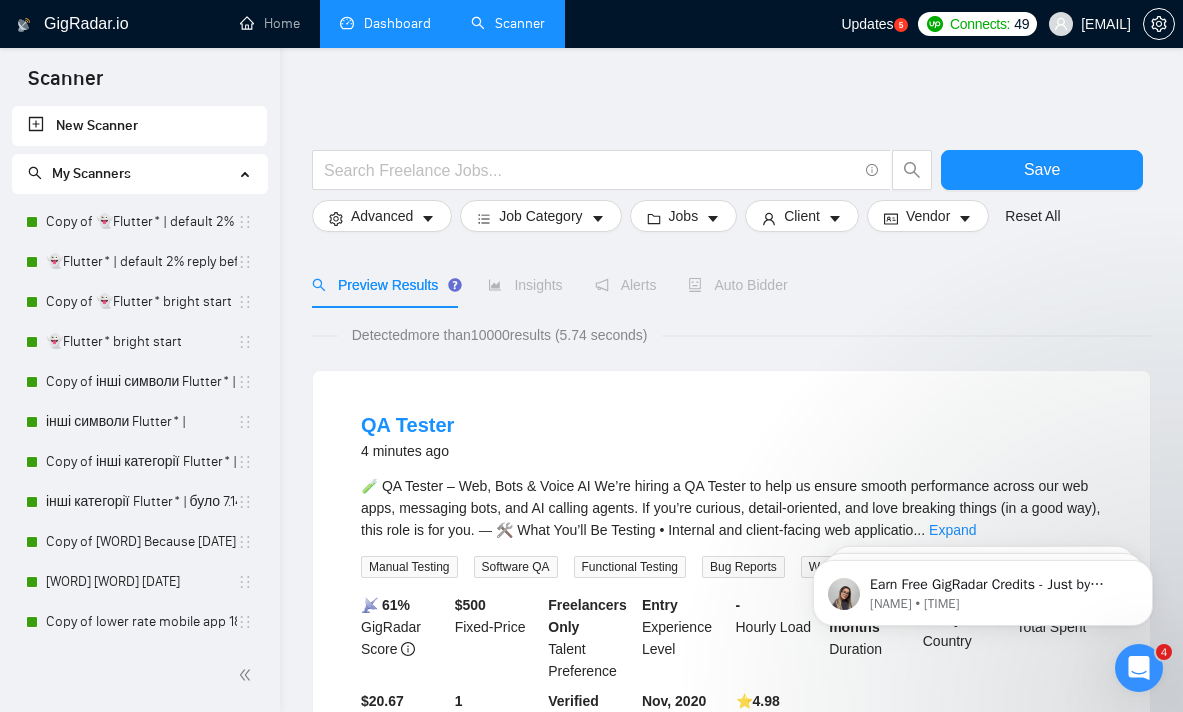 click on "Dashboard" at bounding box center (385, 23) 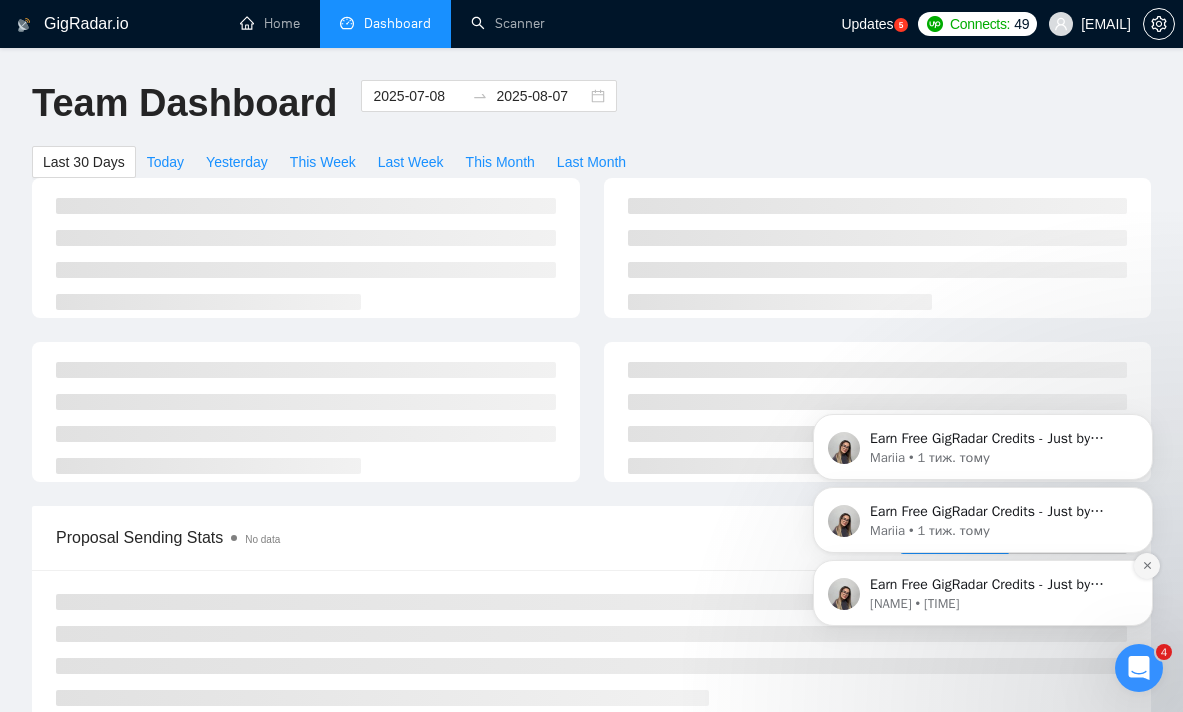 click 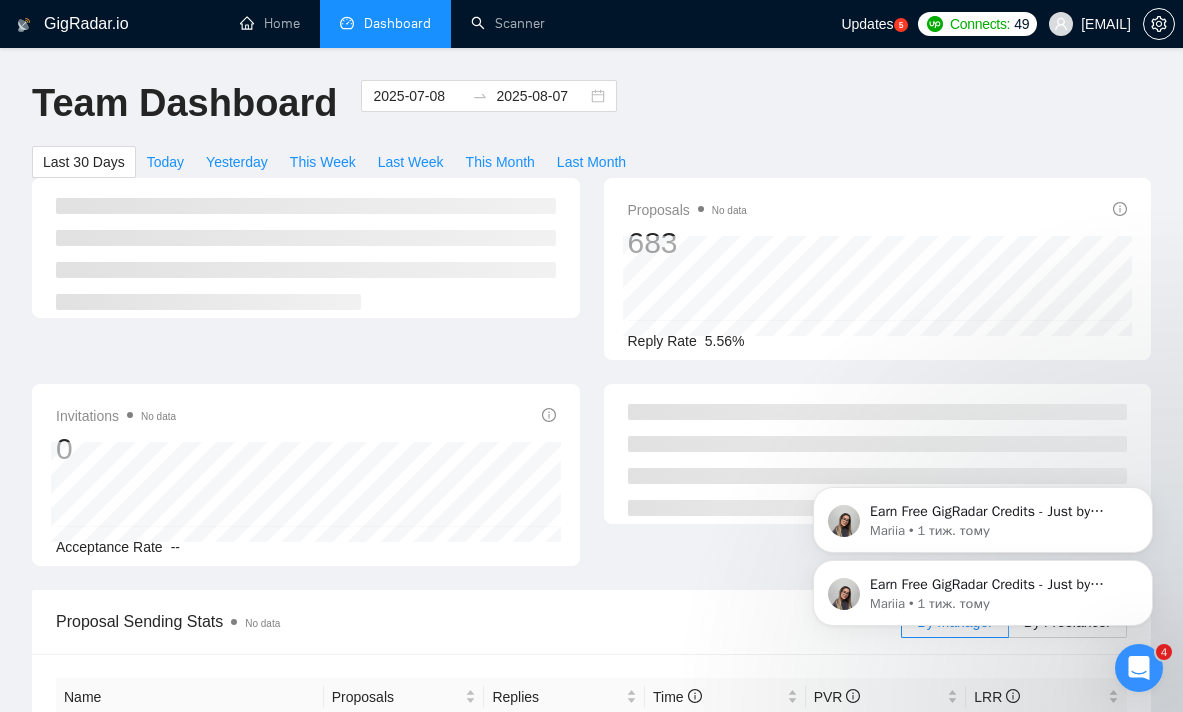 click 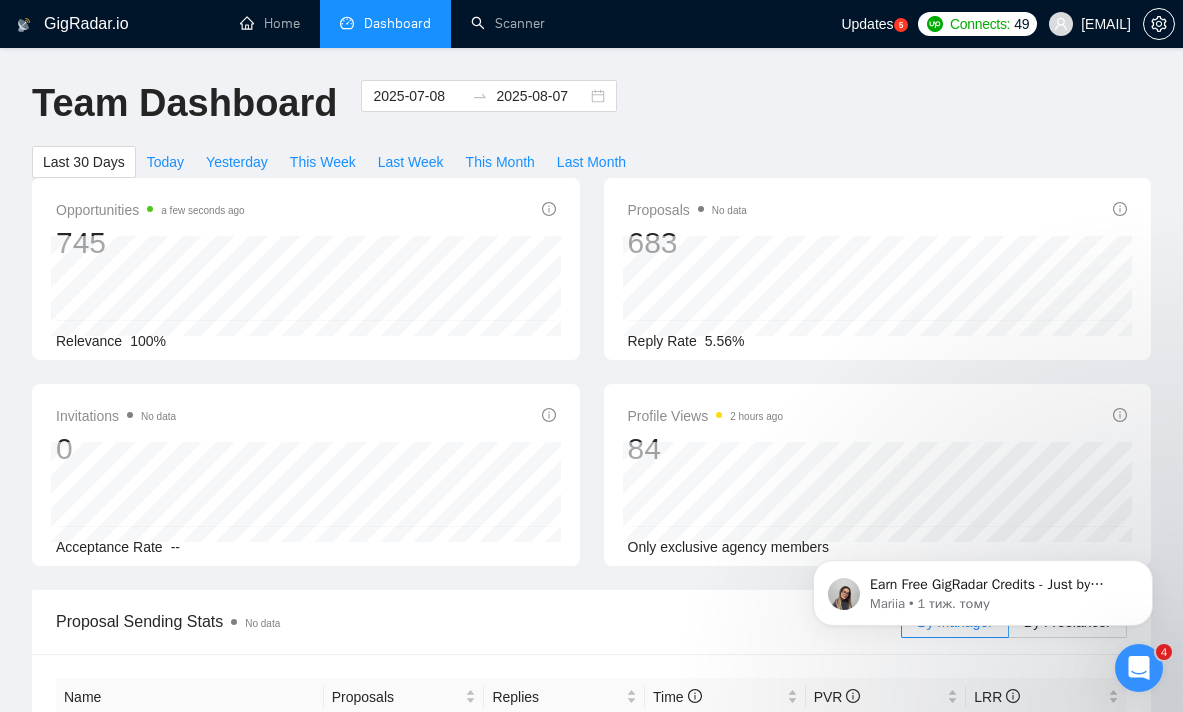 click at bounding box center (1147, 566) 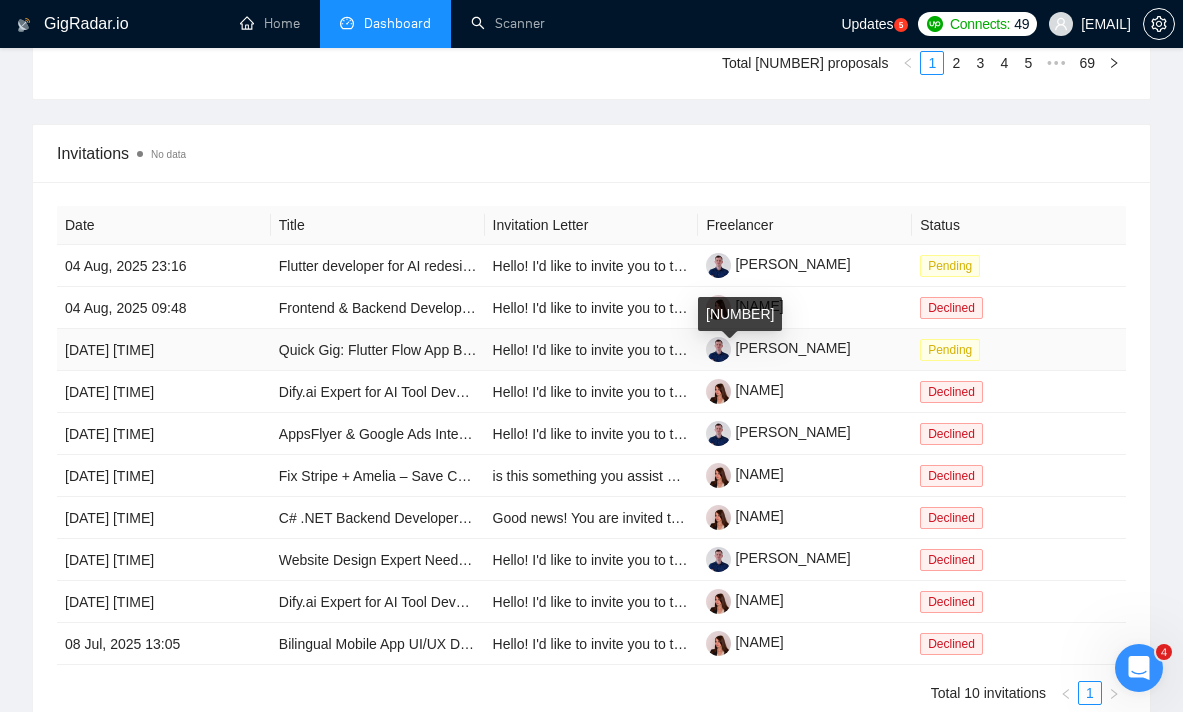scroll, scrollTop: 1833, scrollLeft: 0, axis: vertical 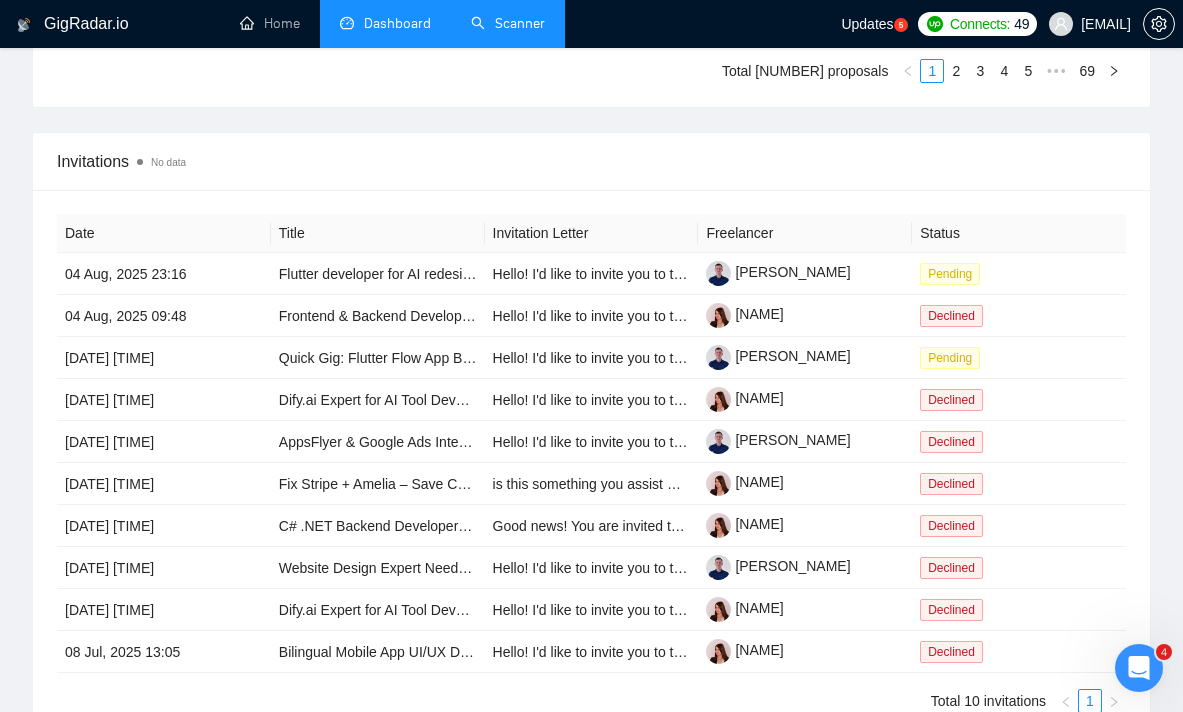 click on "Scanner" at bounding box center [508, 23] 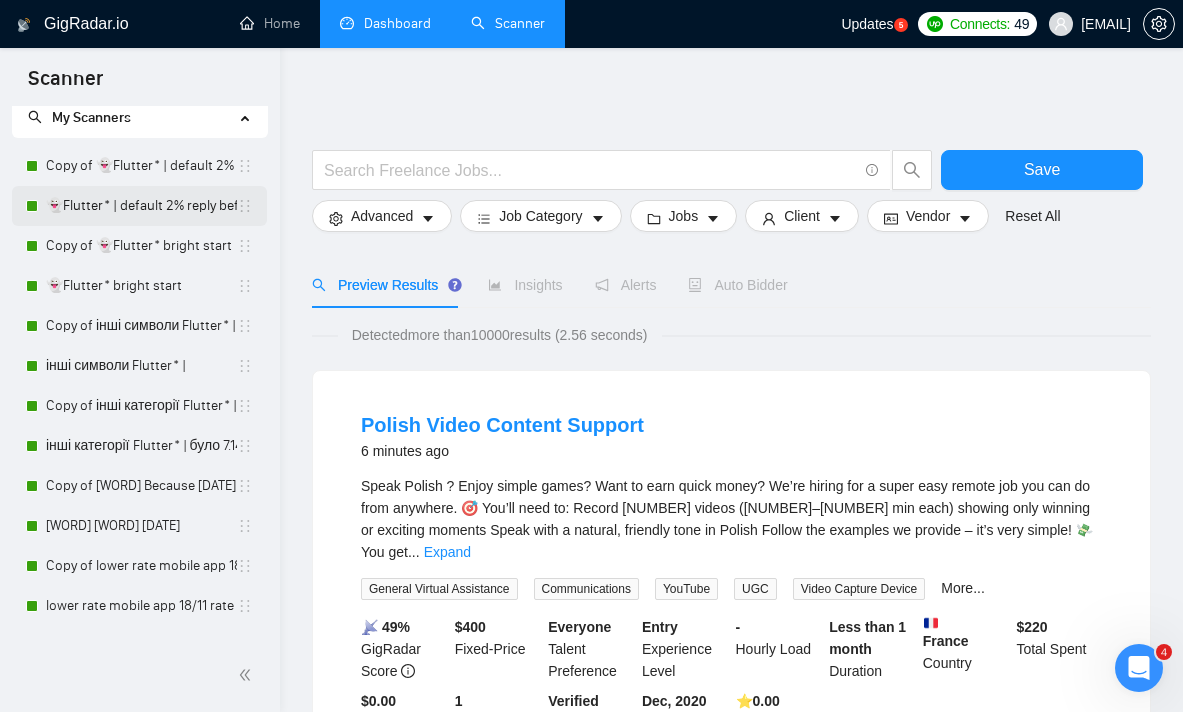 scroll, scrollTop: 55, scrollLeft: 0, axis: vertical 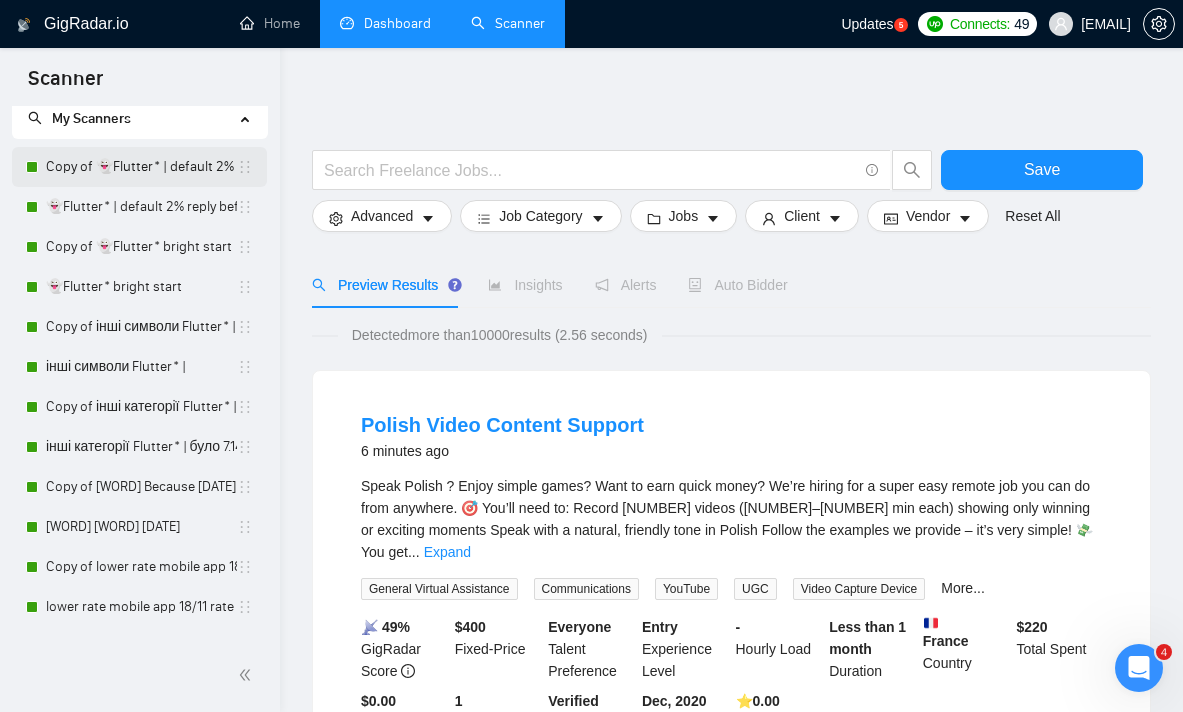 click on "Copy of 👻Flutter* | default 2% reply before 09/06" at bounding box center [141, 167] 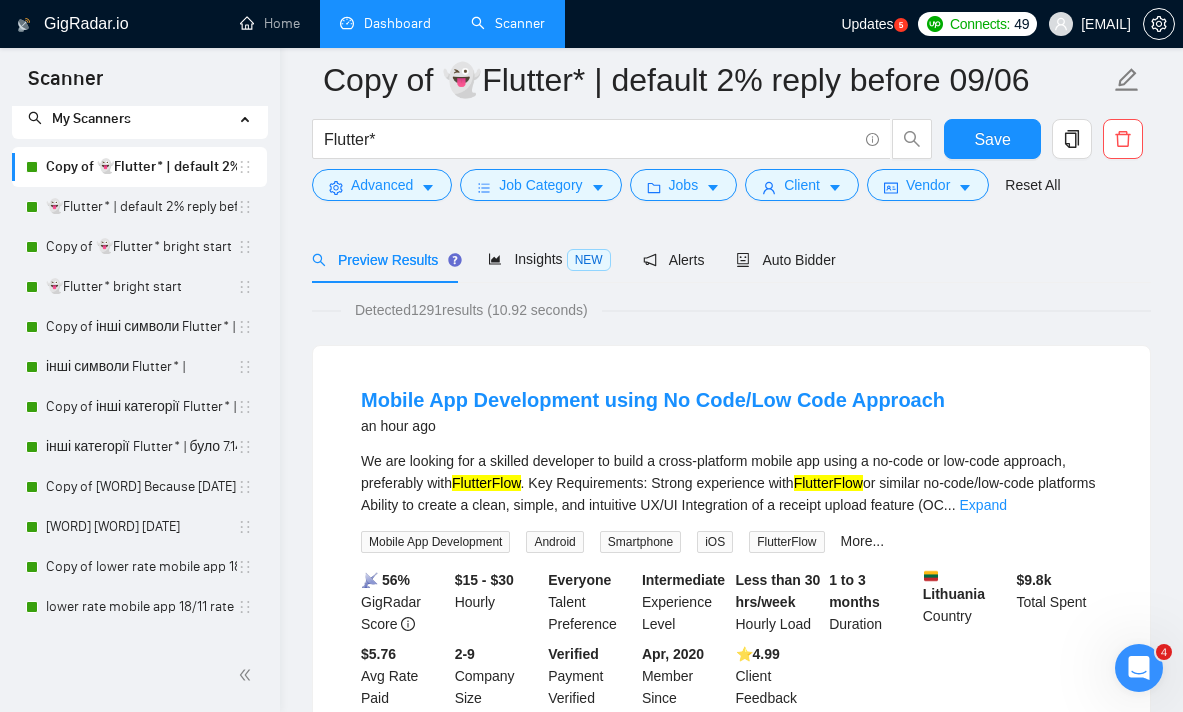 scroll, scrollTop: 96, scrollLeft: 0, axis: vertical 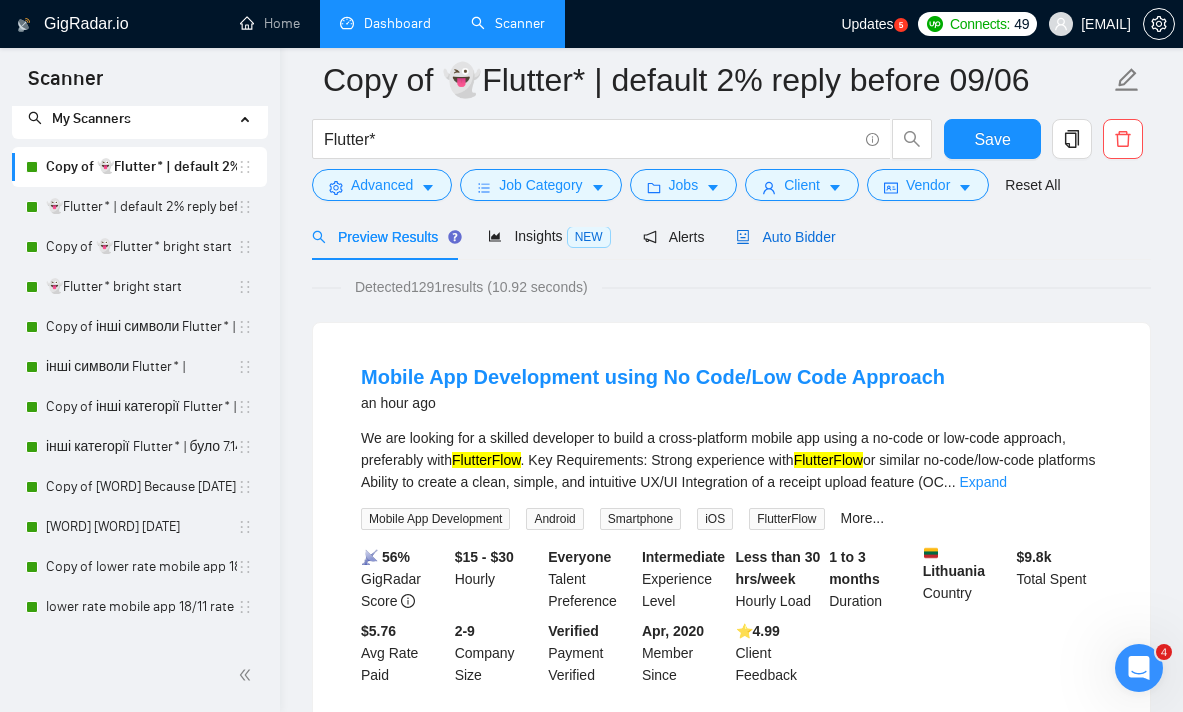 click on "Auto Bidder" at bounding box center [785, 237] 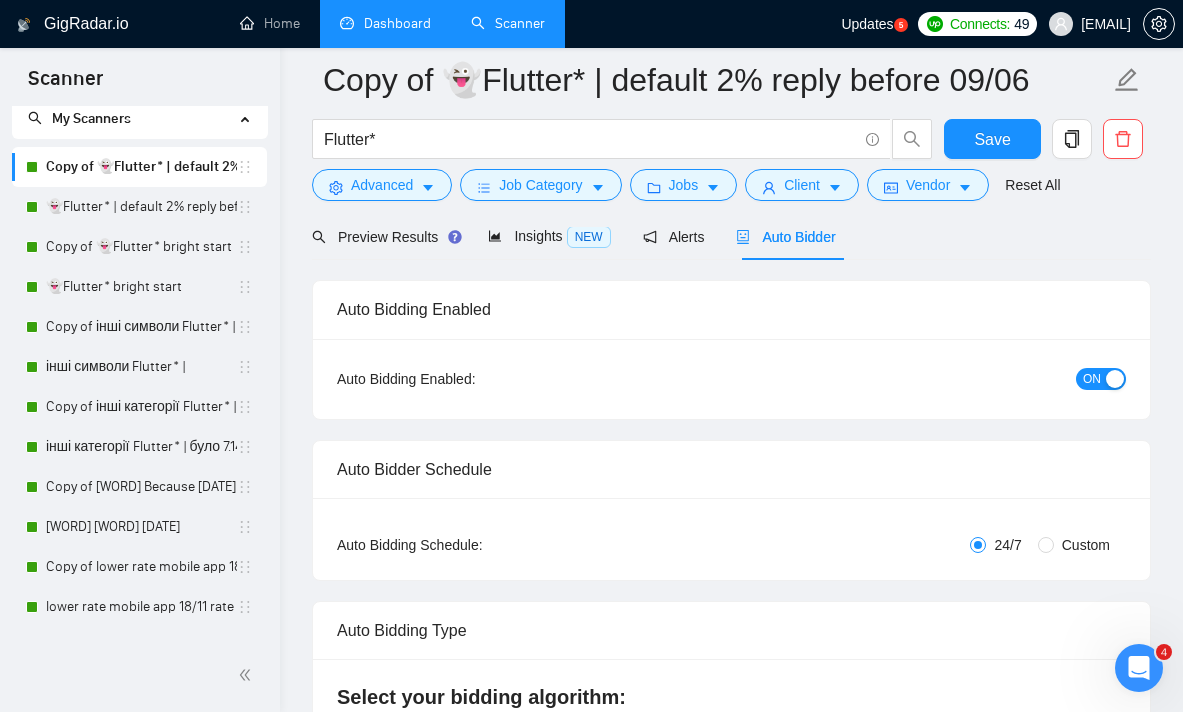 scroll, scrollTop: 2220, scrollLeft: 0, axis: vertical 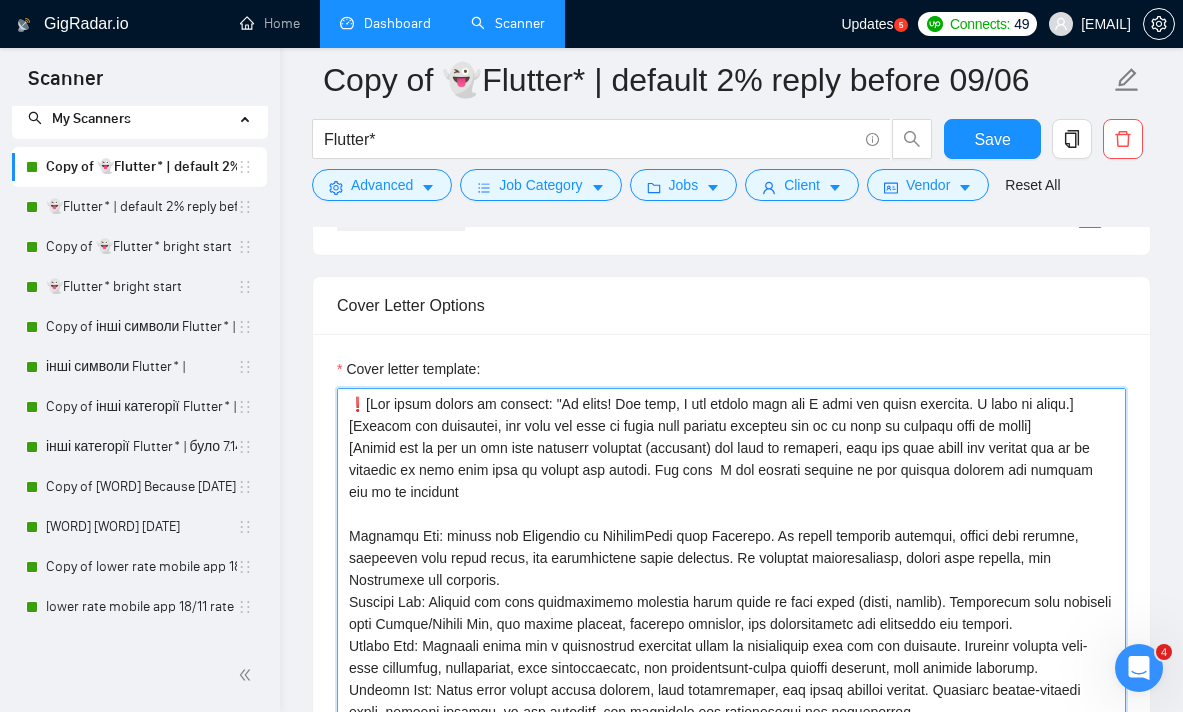 click on "Cover letter template:" at bounding box center (731, 613) 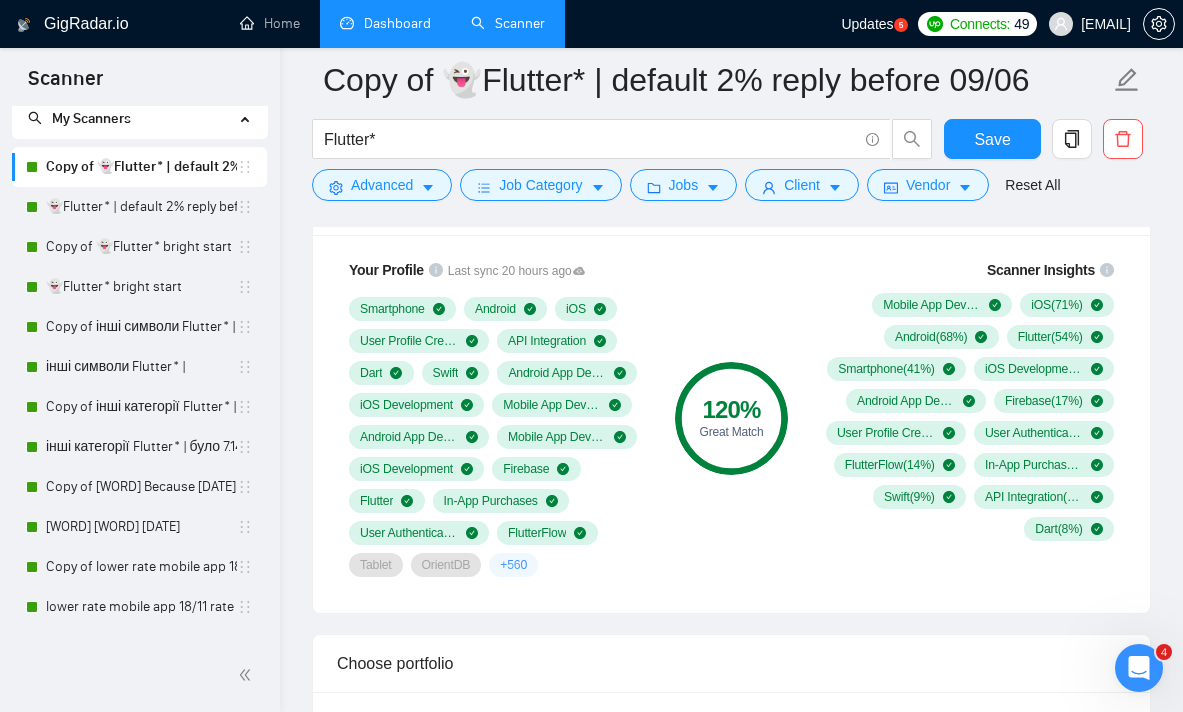 scroll, scrollTop: 1297, scrollLeft: 0, axis: vertical 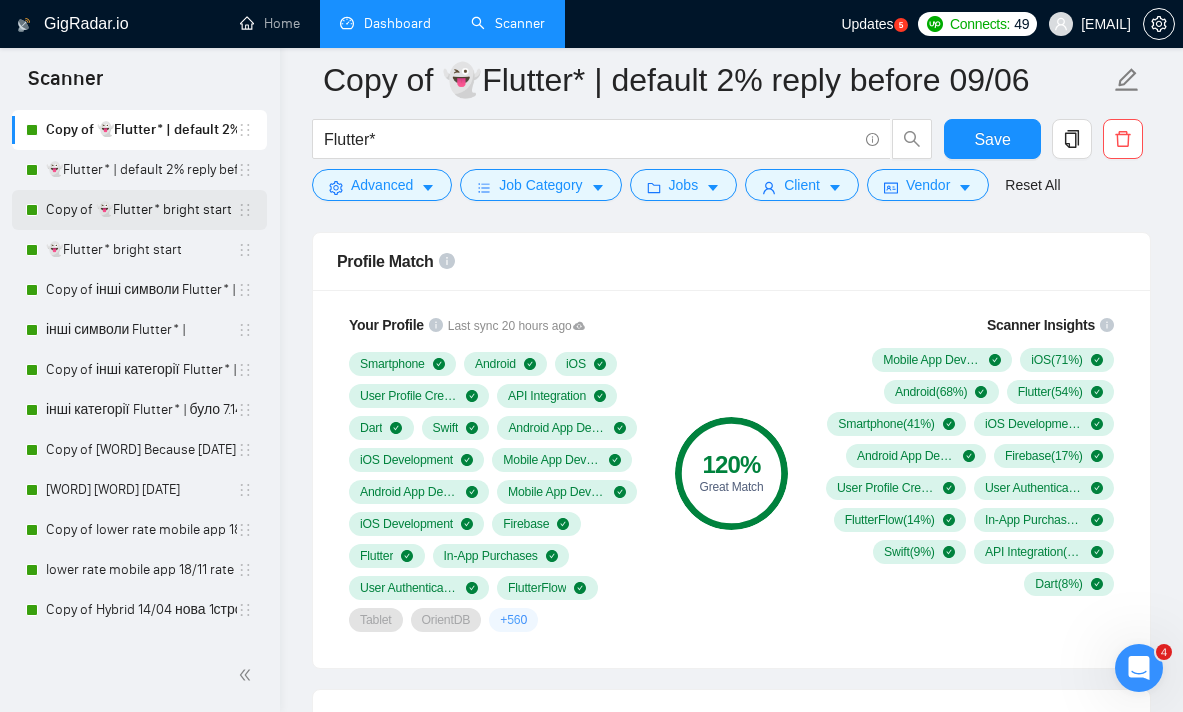 click on "Copy of 👻Flutter*  bright start" at bounding box center (141, 210) 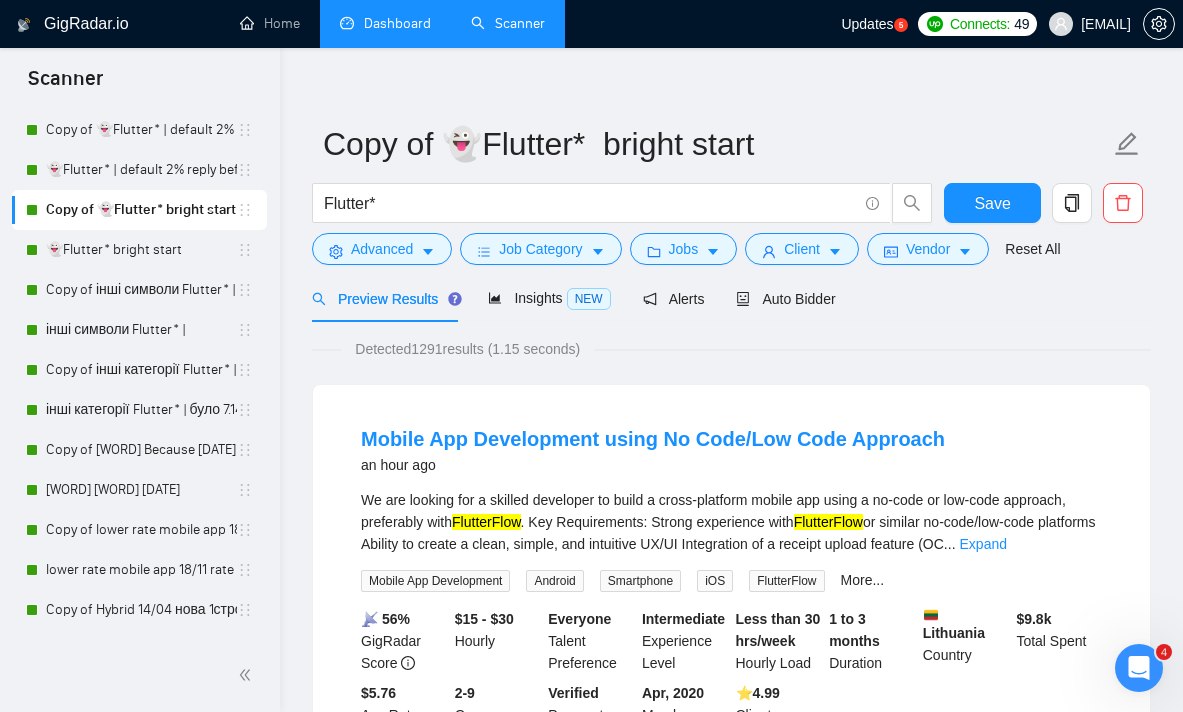 scroll, scrollTop: 42, scrollLeft: 0, axis: vertical 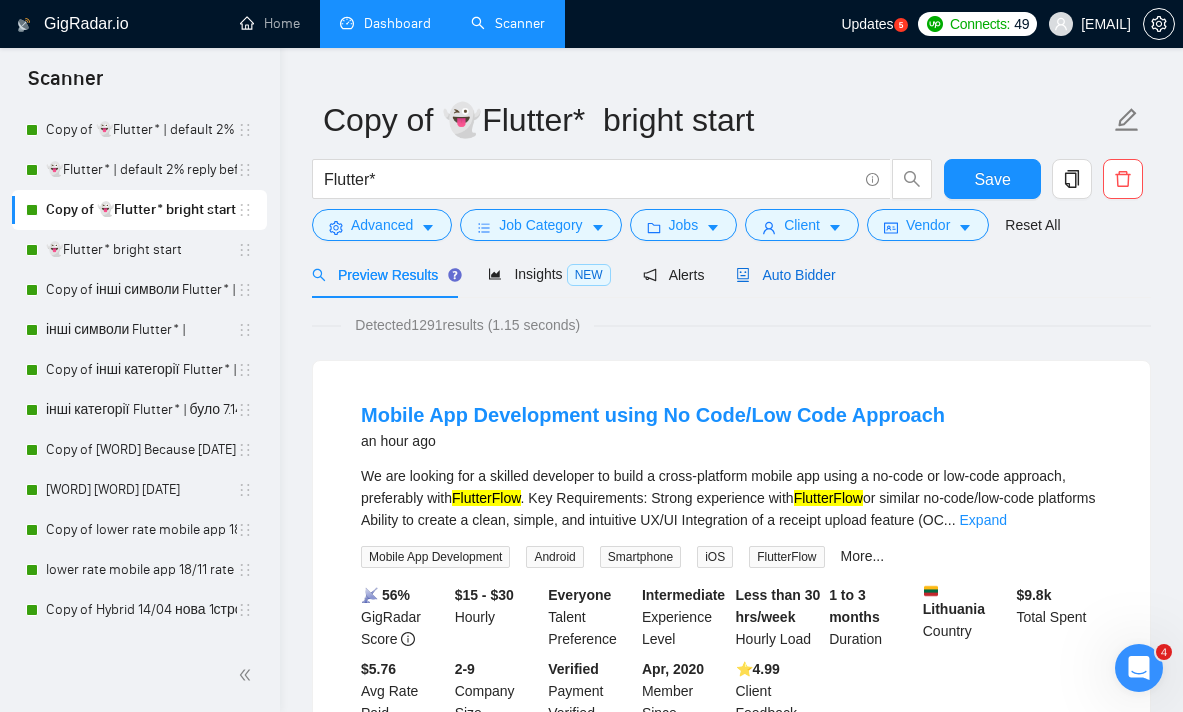 click on "Auto Bidder" at bounding box center [785, 275] 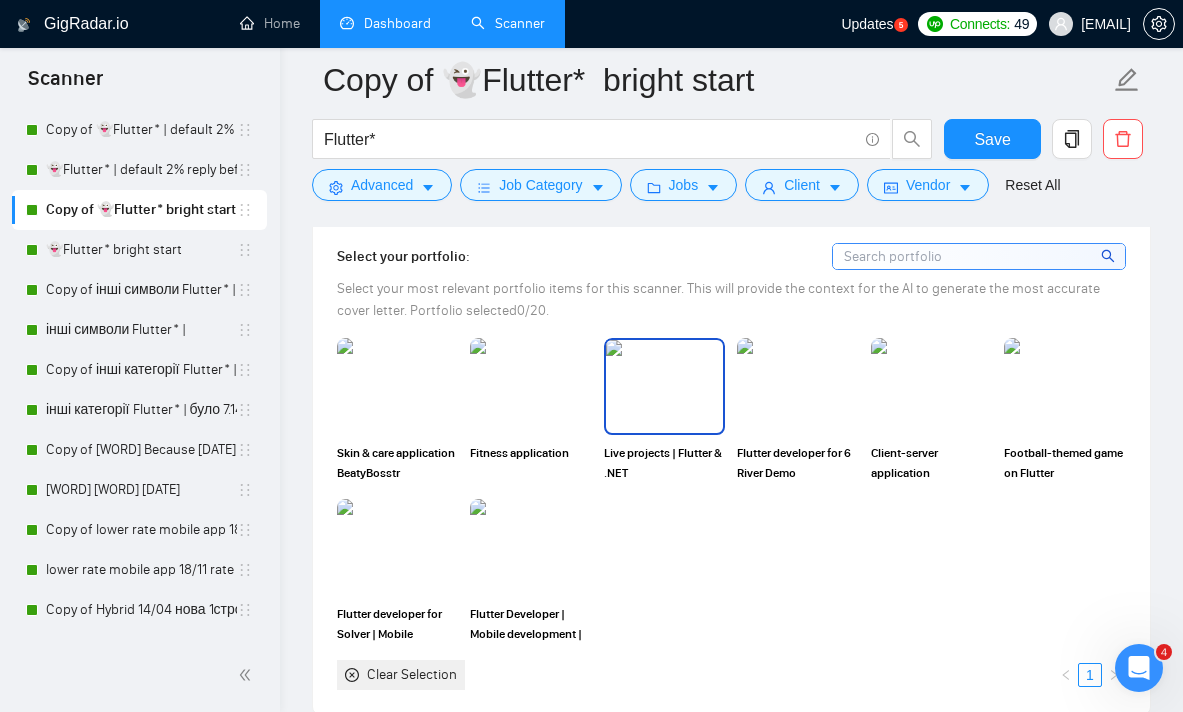 scroll, scrollTop: 2257, scrollLeft: 0, axis: vertical 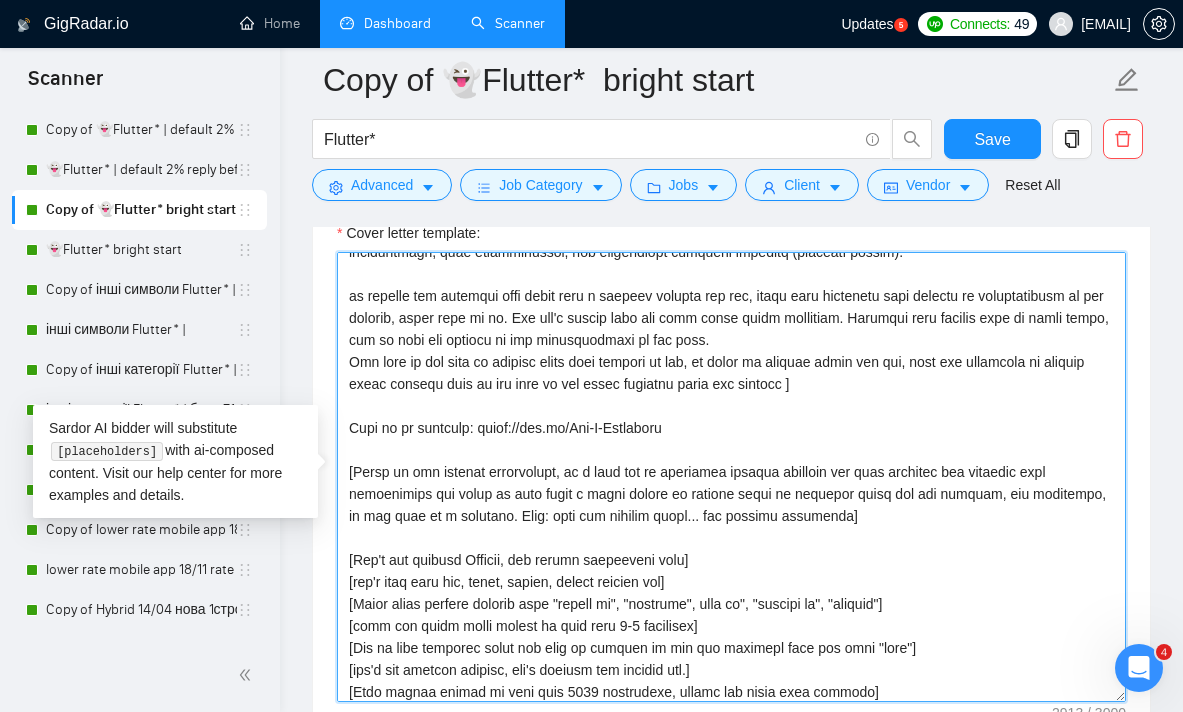 click on "Cover letter template:" at bounding box center (731, 477) 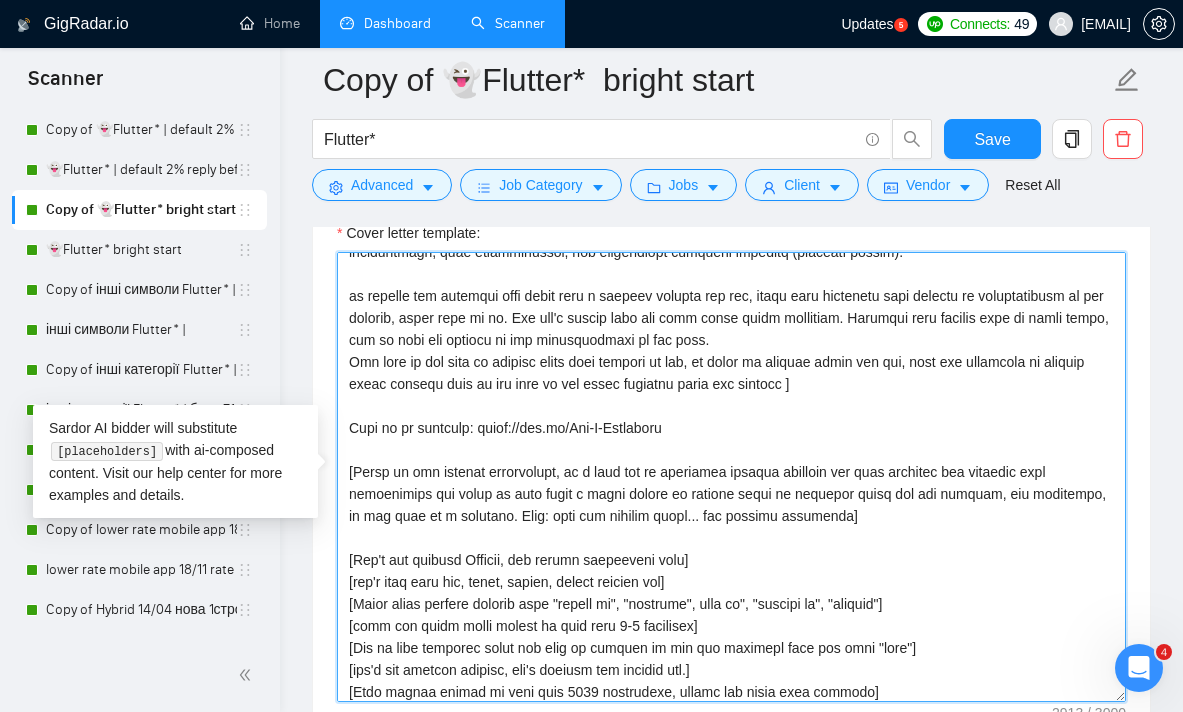 scroll, scrollTop: 0, scrollLeft: 0, axis: both 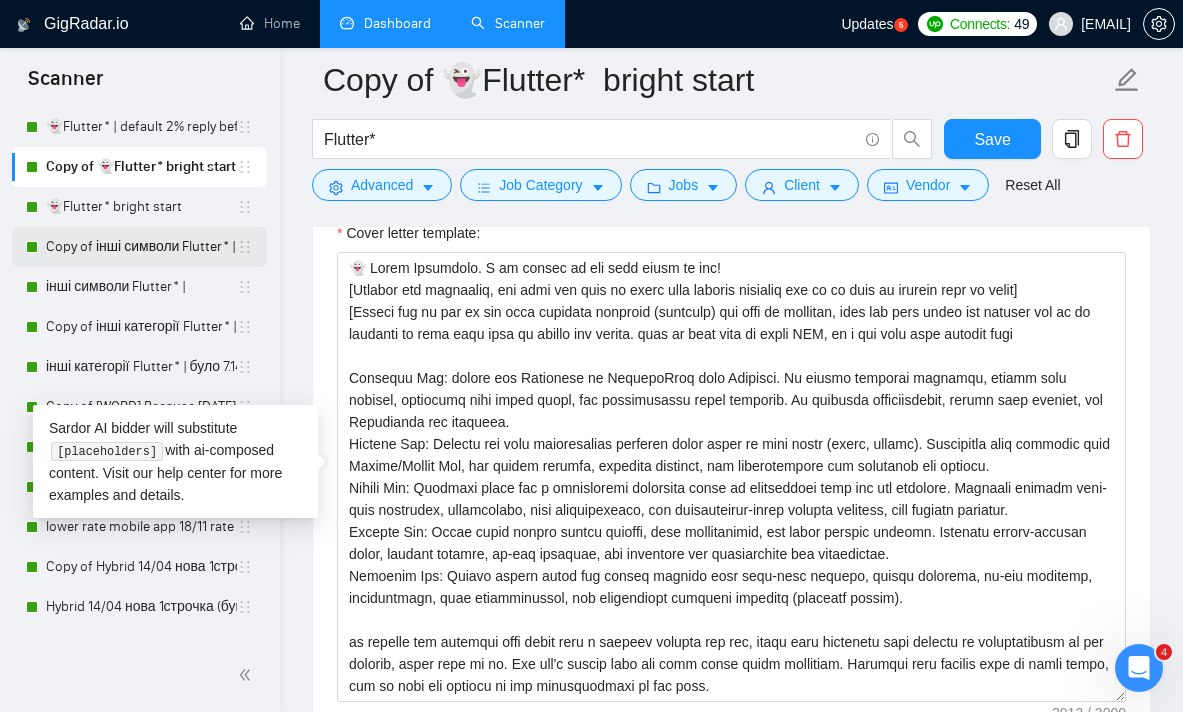 click on "Copy of інші символи Flutter* |" at bounding box center (141, 247) 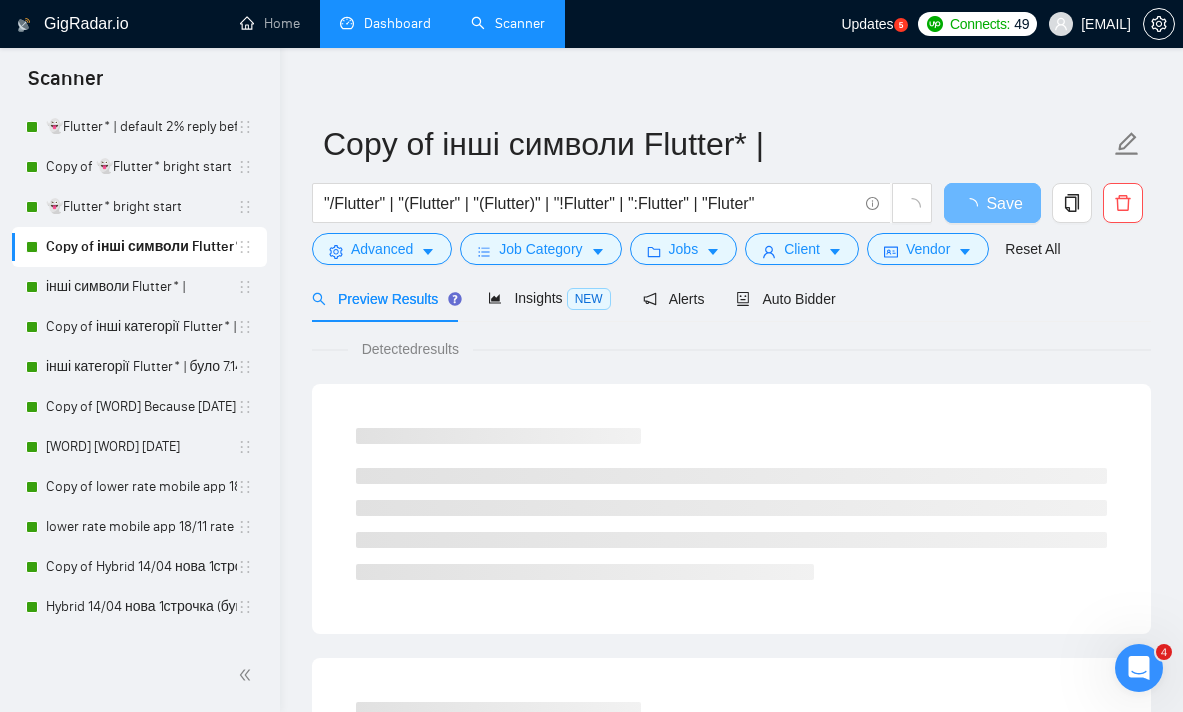 scroll, scrollTop: 59, scrollLeft: 0, axis: vertical 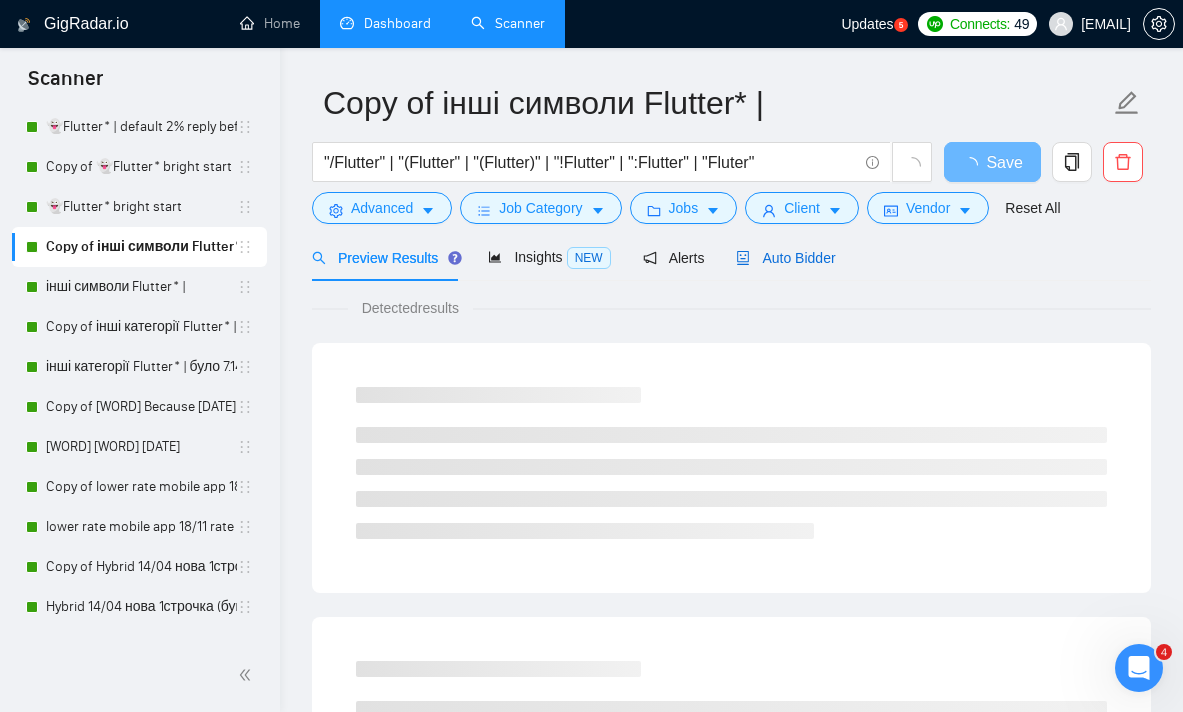 click on "Auto Bidder" at bounding box center (785, 258) 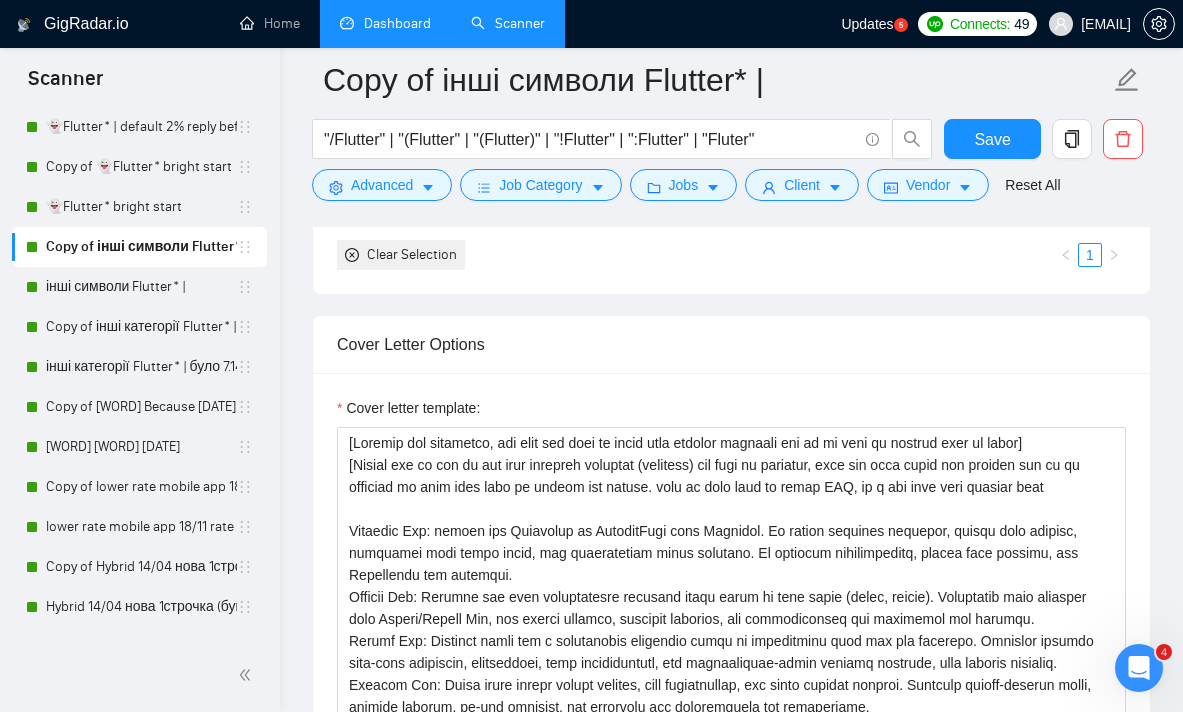 scroll, scrollTop: 2289, scrollLeft: 0, axis: vertical 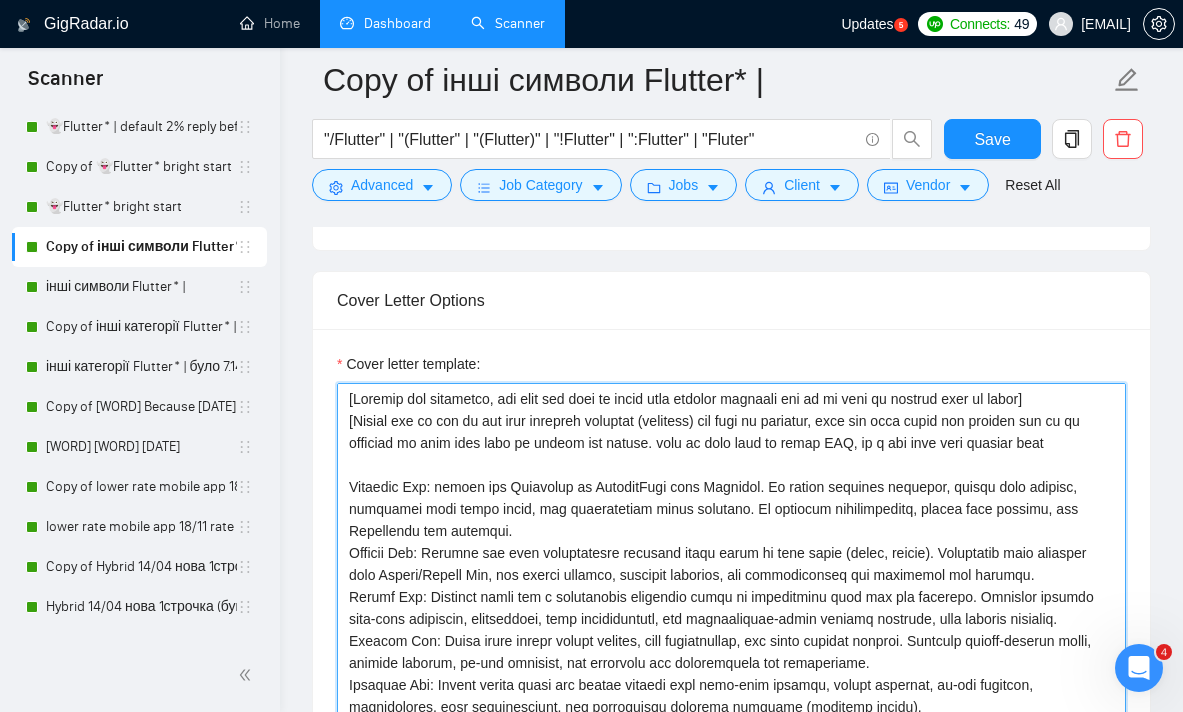 click on "Cover letter template:" at bounding box center [731, 608] 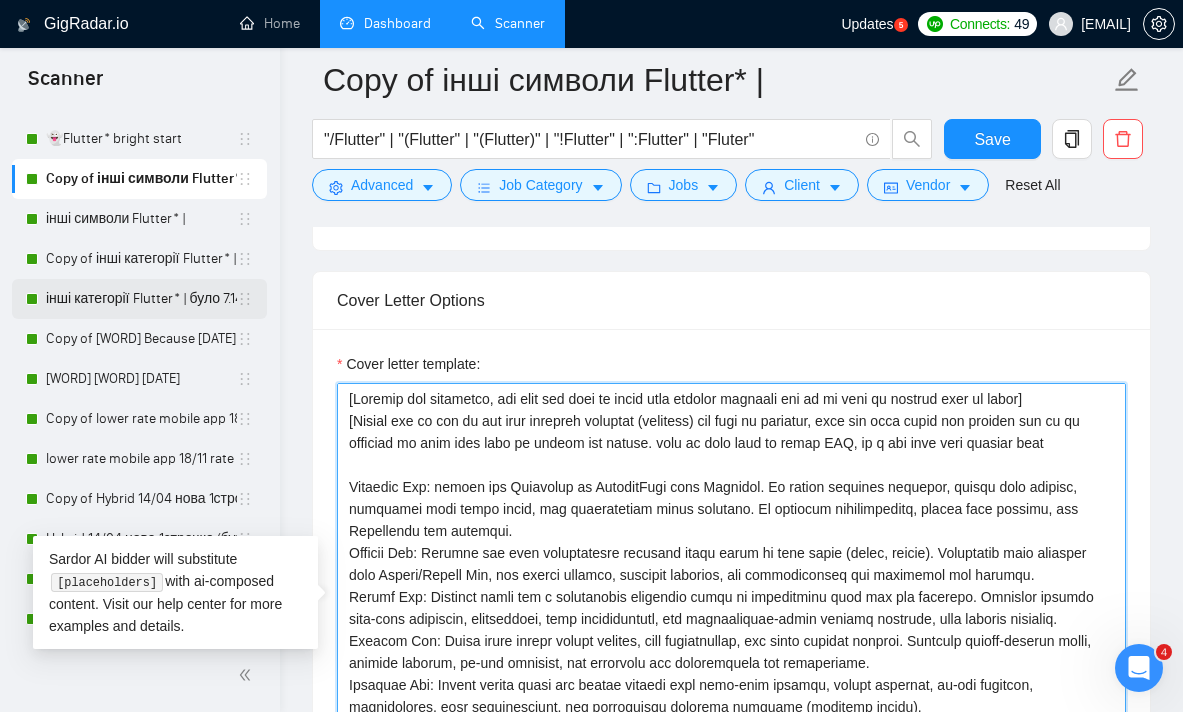 scroll, scrollTop: 204, scrollLeft: 0, axis: vertical 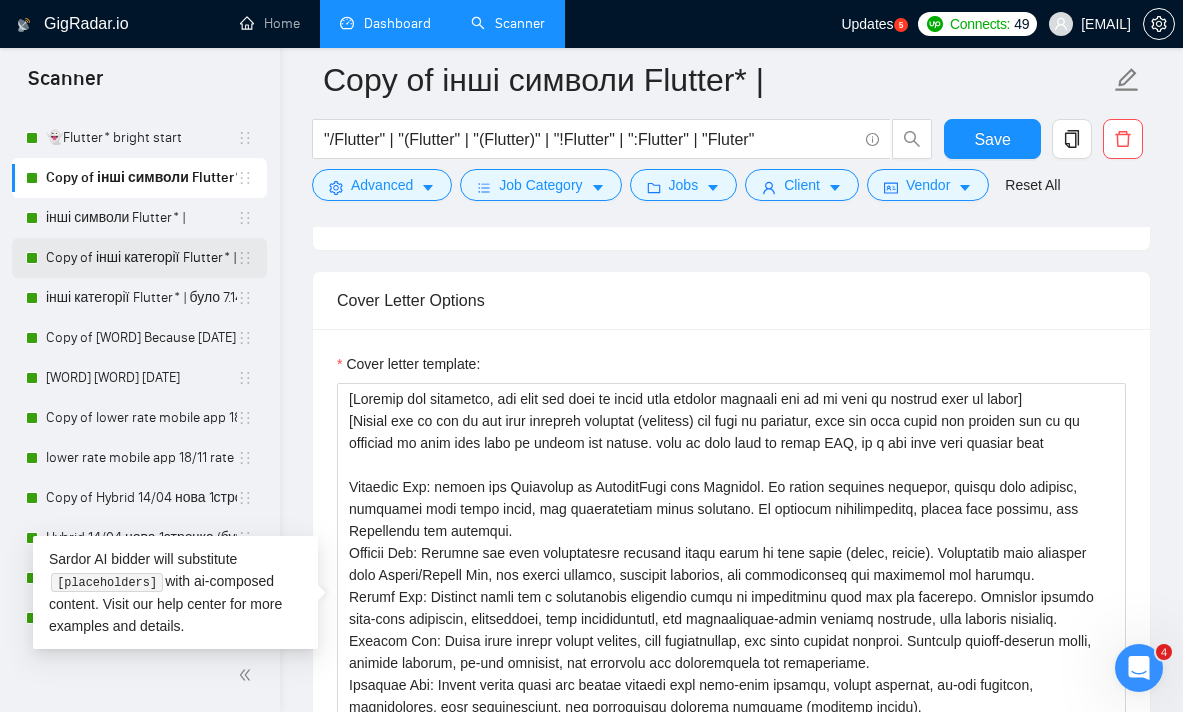 click on "Copy of інші категорії Flutter* | було 7.14% 11.11 template" at bounding box center (141, 258) 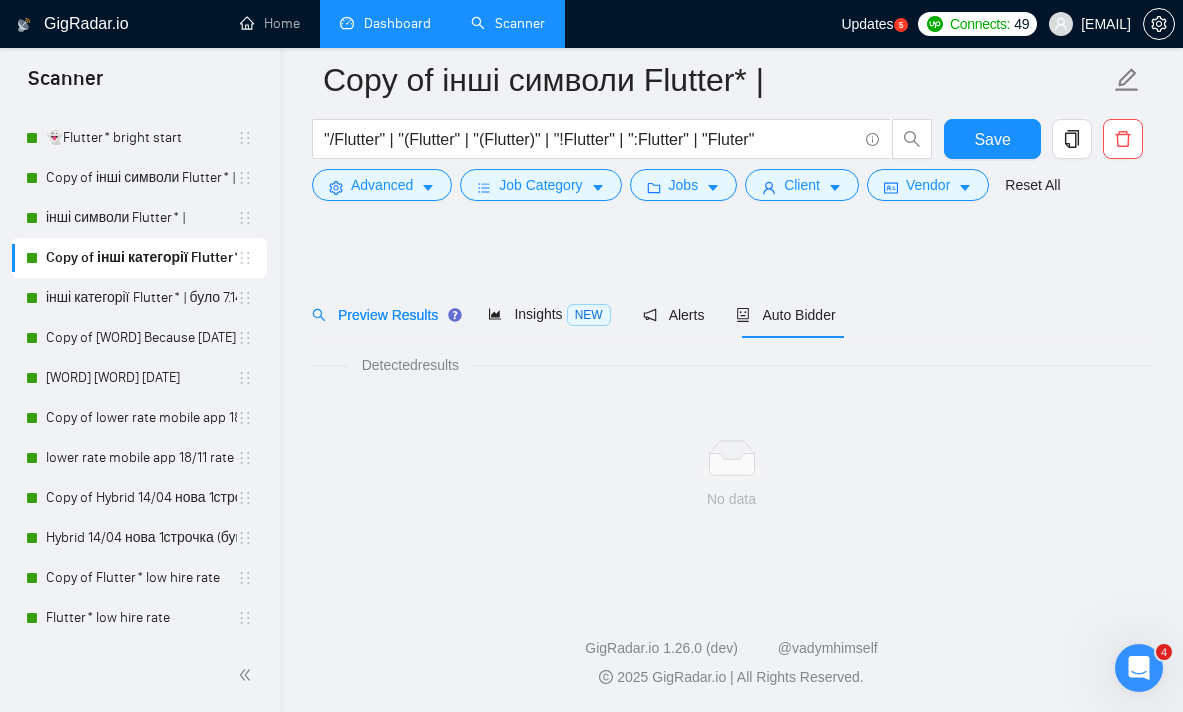 scroll, scrollTop: 18, scrollLeft: 0, axis: vertical 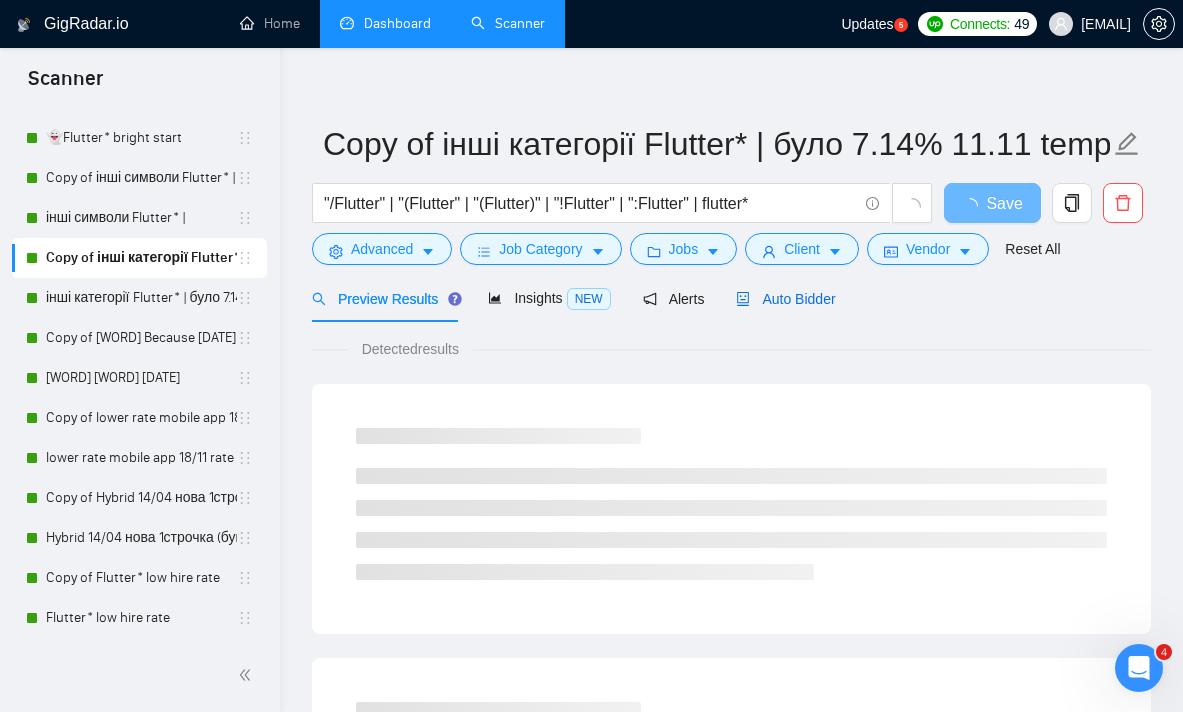 click on "Auto Bidder" at bounding box center [785, 299] 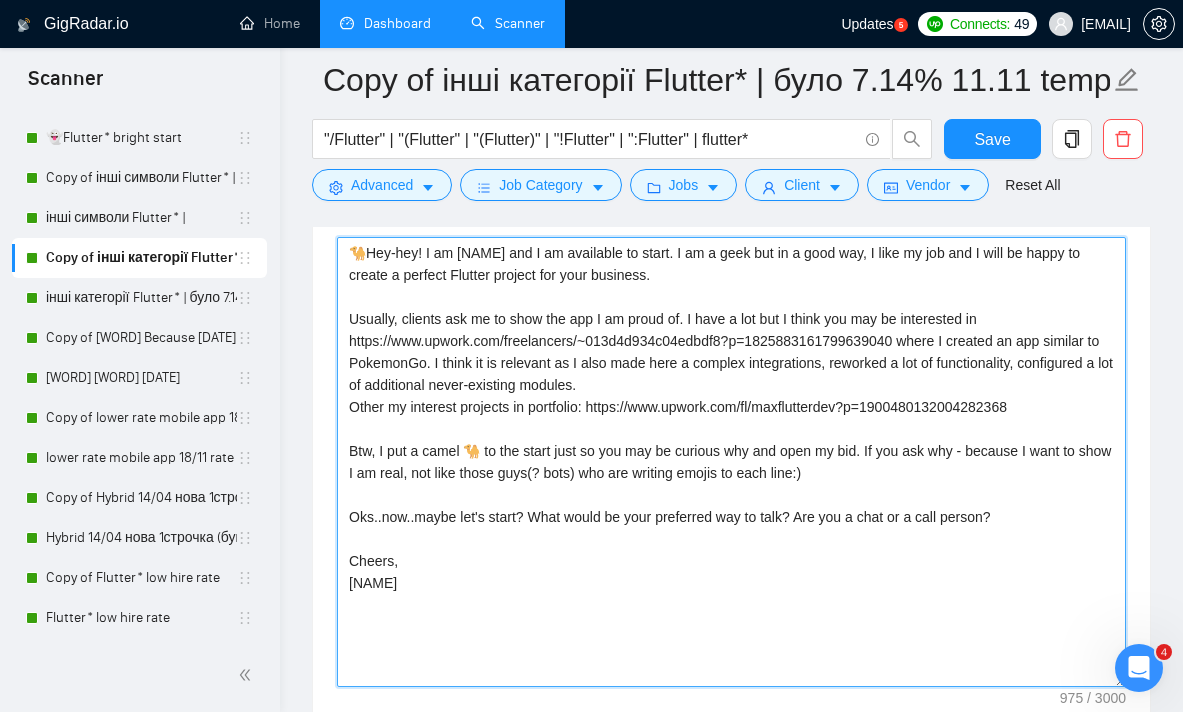 click on "🐪Hey-hey! I am [NAME] and I am available to start. I am a geek but in a good way, I like my job and I will be happy to create a perfect Flutter project for your business.
Usually, clients ask me to show the app I am proud of. I have a lot but I think you may be interested in https://www.upwork.com/freelancers/~013d4d934c04edbdf8?p=1825883161799639040 where I created an app similar to PokemonGo. I think it is relevant as I also made here a complex integrations, reworked a lot of functionality, configured a lot of additional never-existing modules.
Other my interest projects in portfolio: https://www.upwork.com/fl/maxflutterdev?p=1900480132004282368
Btw, I put a camel 🐪 to the start just so you may be curious why and open my bid. If you ask why - because I want to show I am real, not like those guys(? bots) who are writing emojis to each line:)
Oks..now..maybe let's start? What would be your preferred way to talk? Are you a chat or a call person?
Cheers,
[NAME]" at bounding box center (731, 462) 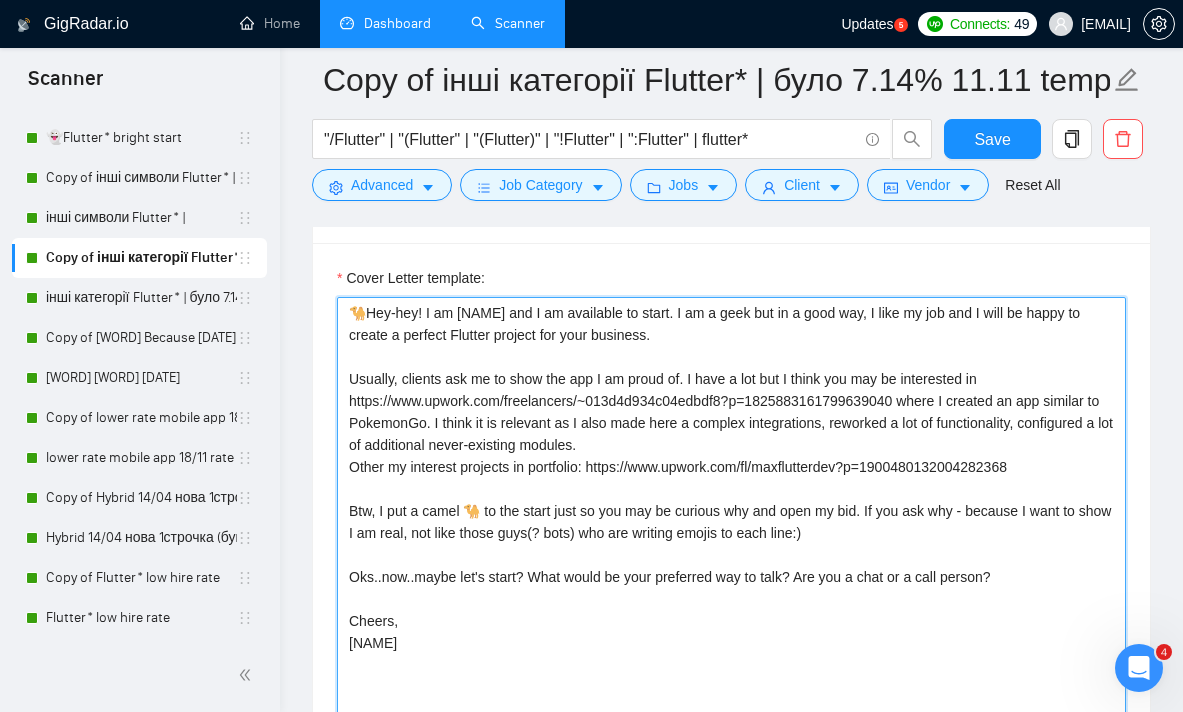 scroll, scrollTop: 1358, scrollLeft: 0, axis: vertical 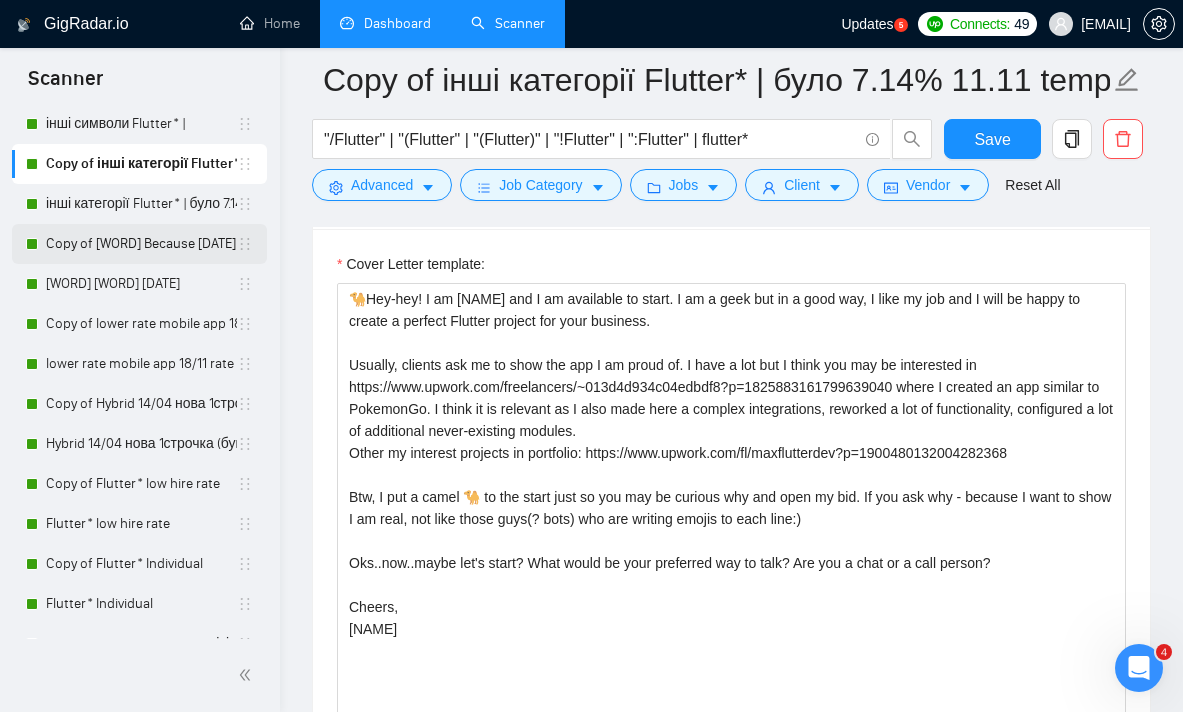 click on "Copy of [WORD] Because [DATE]" at bounding box center (141, 244) 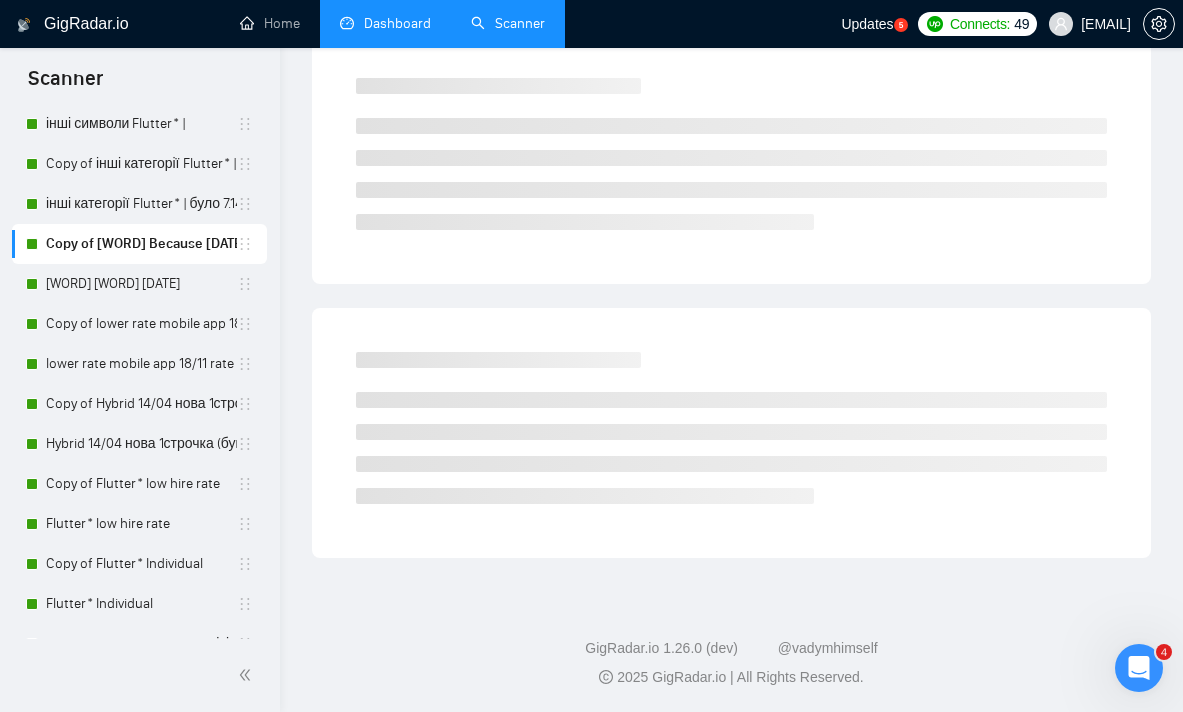 scroll, scrollTop: 18, scrollLeft: 0, axis: vertical 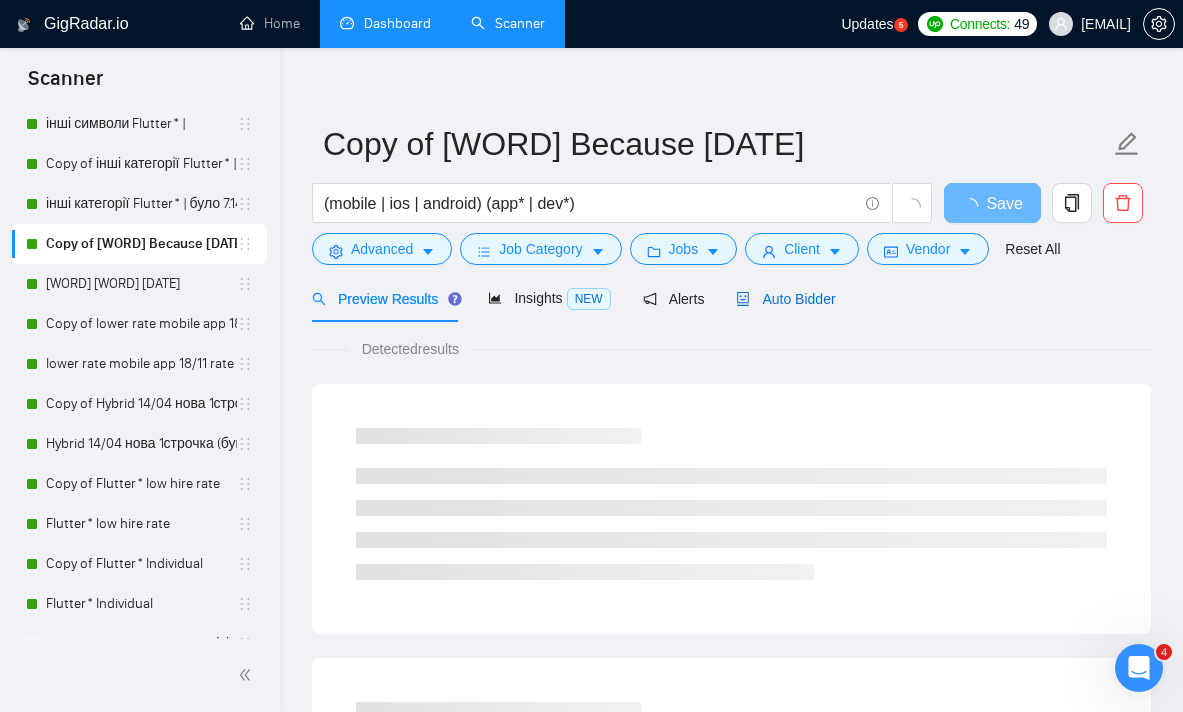 click on "Auto Bidder" at bounding box center (785, 299) 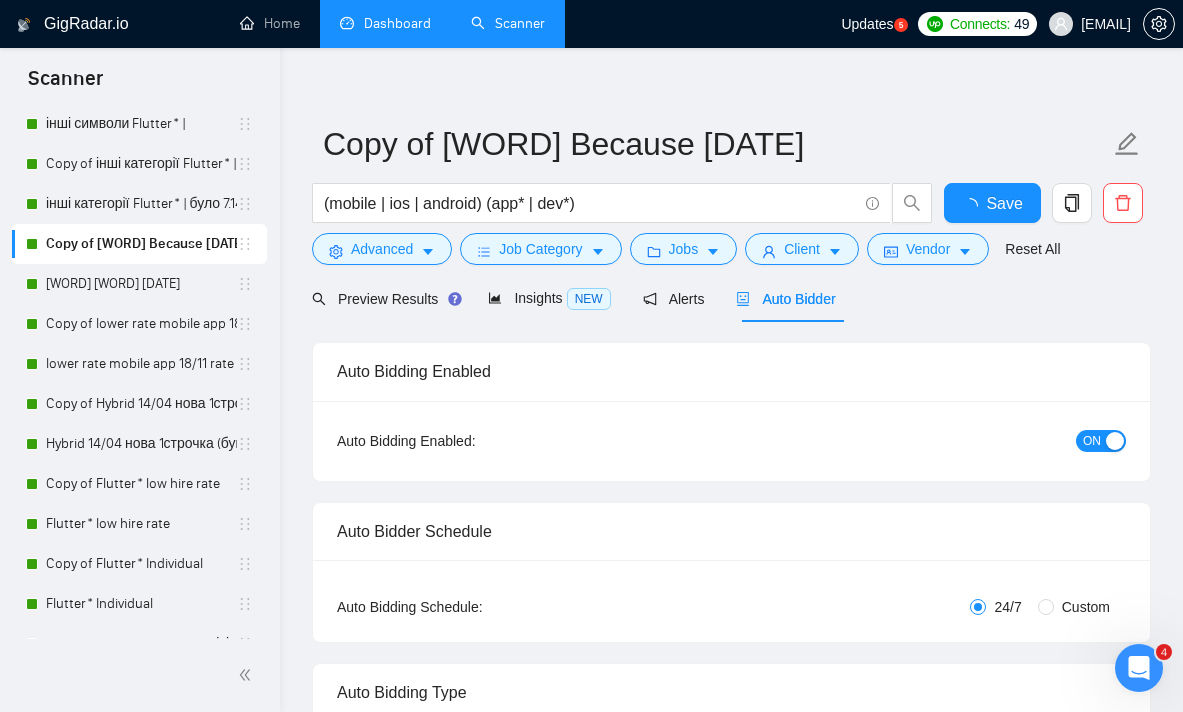 type 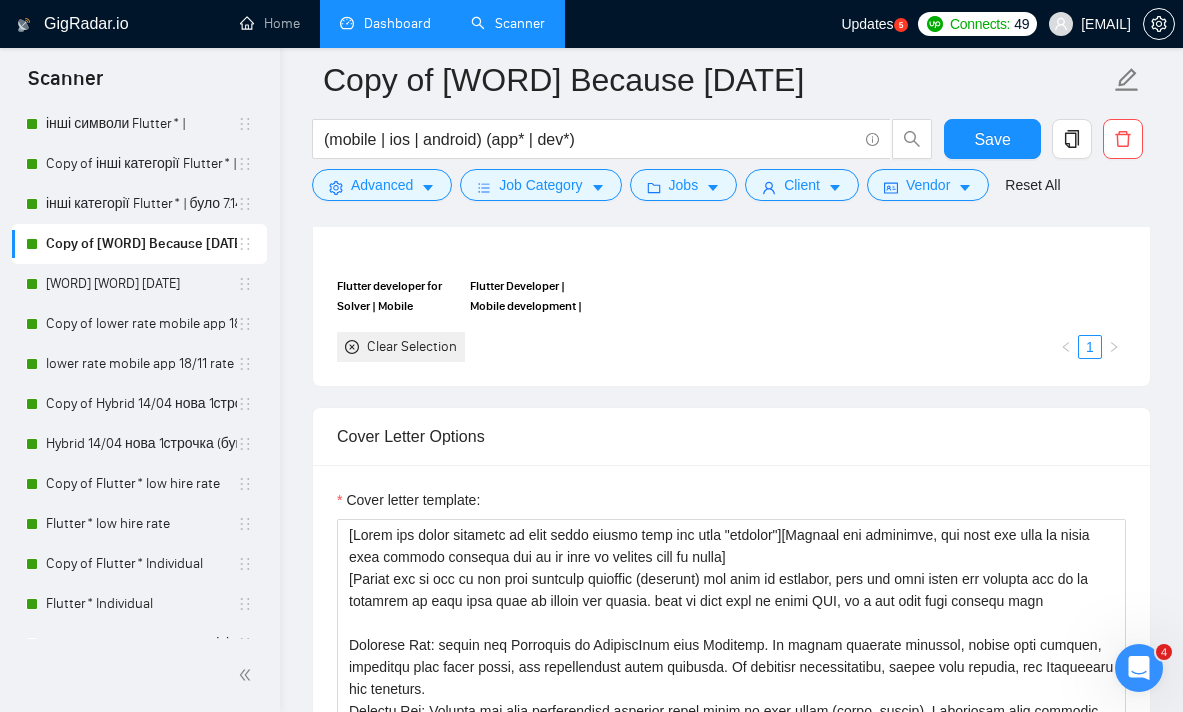 scroll, scrollTop: 2370, scrollLeft: 0, axis: vertical 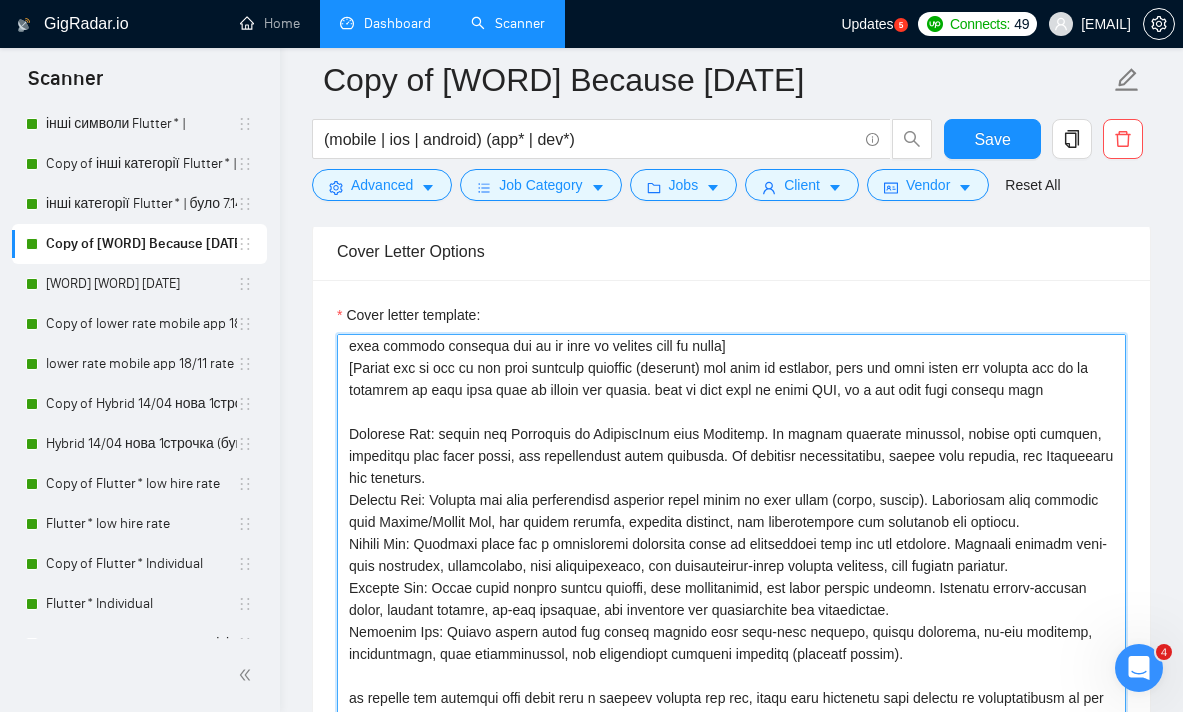 click on "Cover letter template:" at bounding box center [731, 559] 